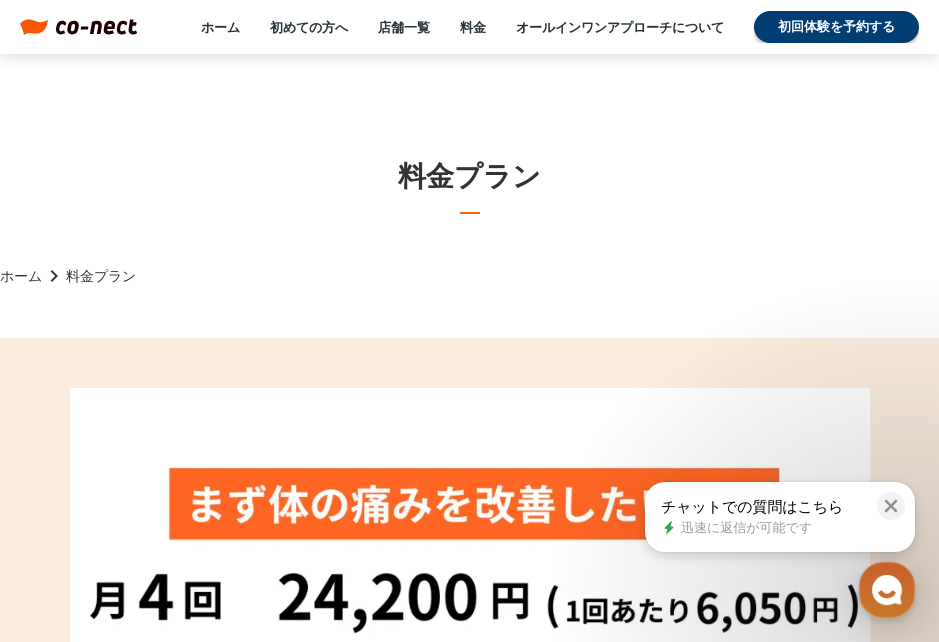 scroll, scrollTop: 0, scrollLeft: 0, axis: both 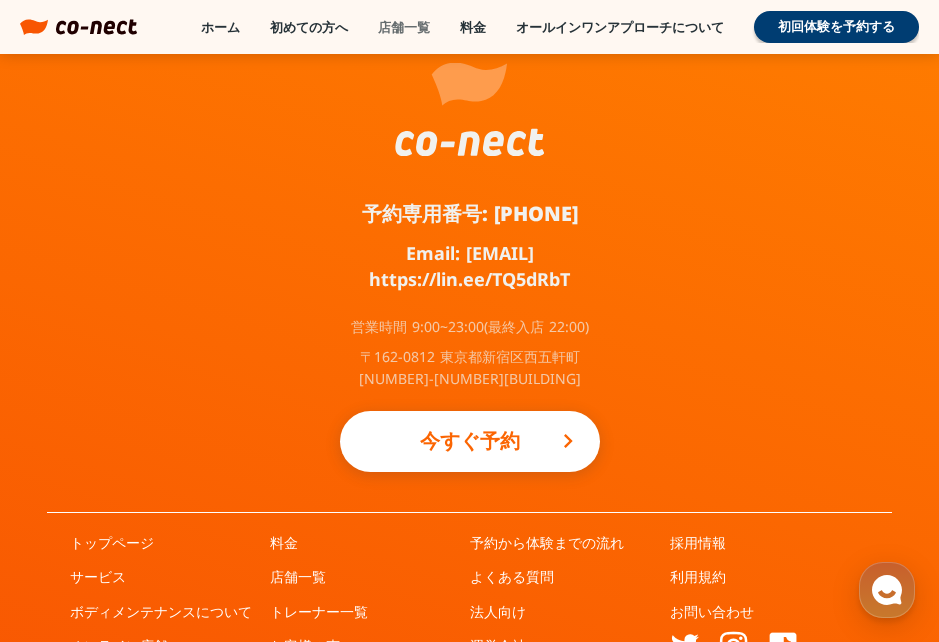 click on "店舗一覧" at bounding box center (404, 27) 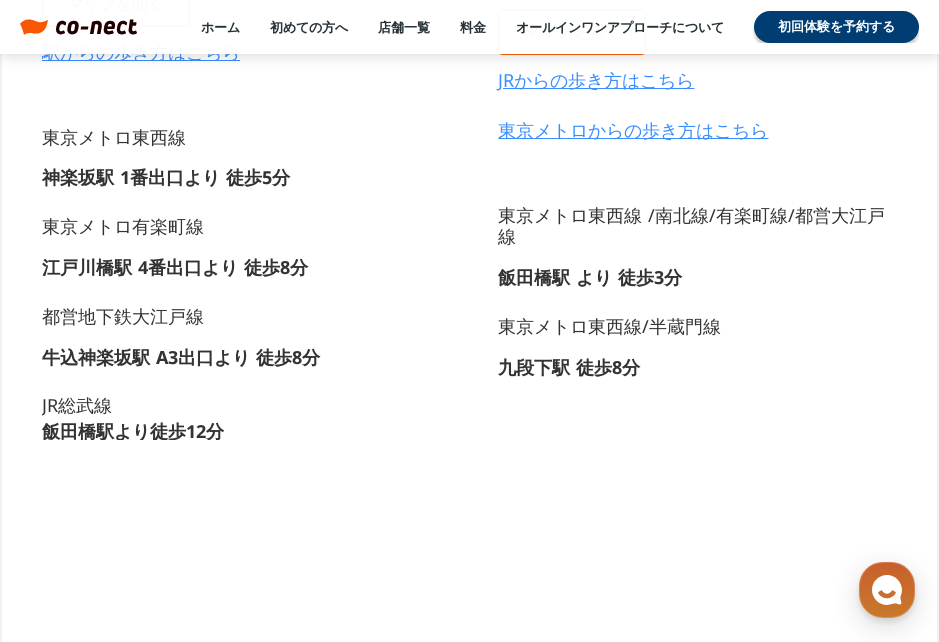 scroll, scrollTop: 0, scrollLeft: 0, axis: both 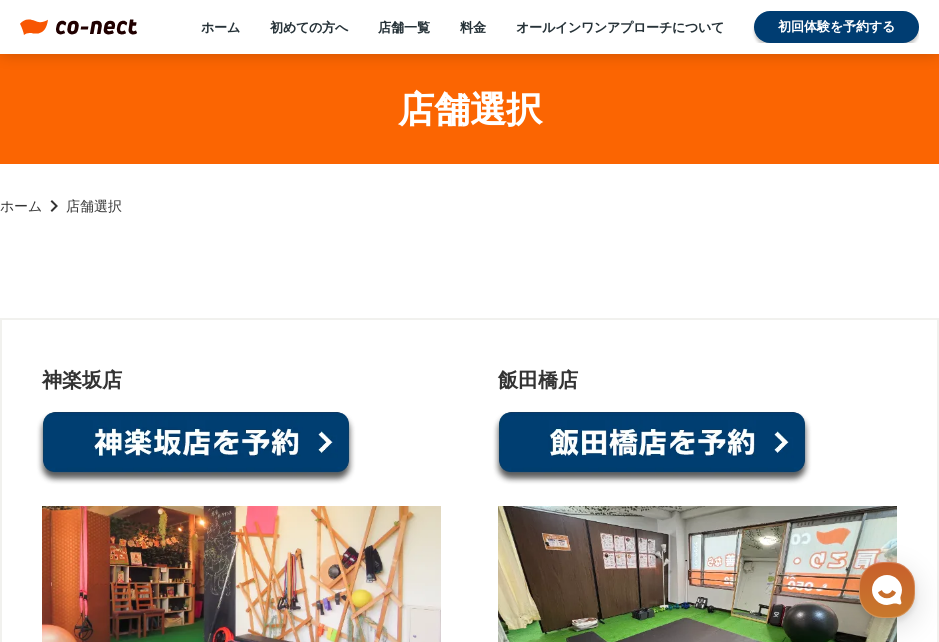 click at bounding box center [652, 448] 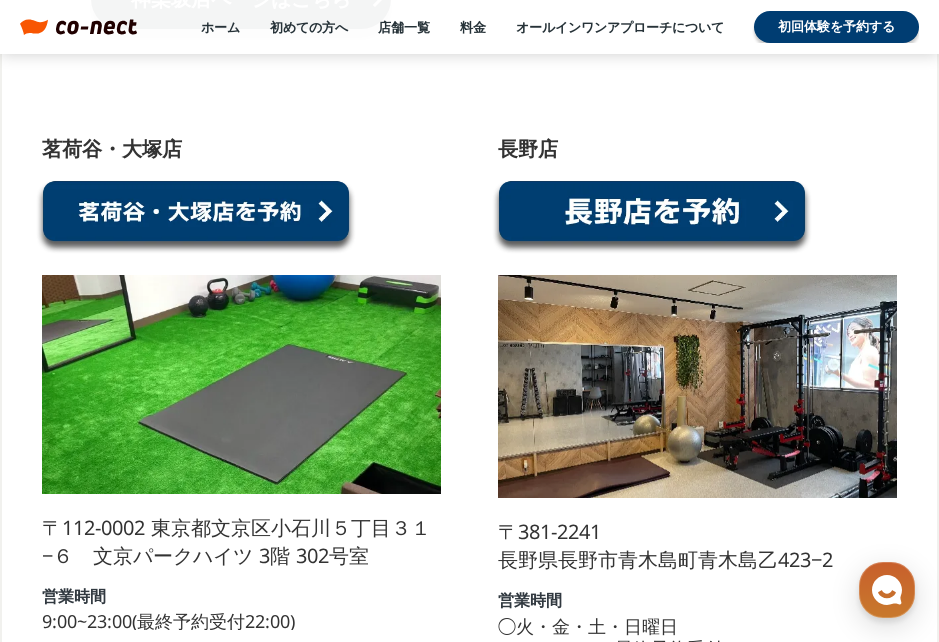 scroll, scrollTop: 1900, scrollLeft: 0, axis: vertical 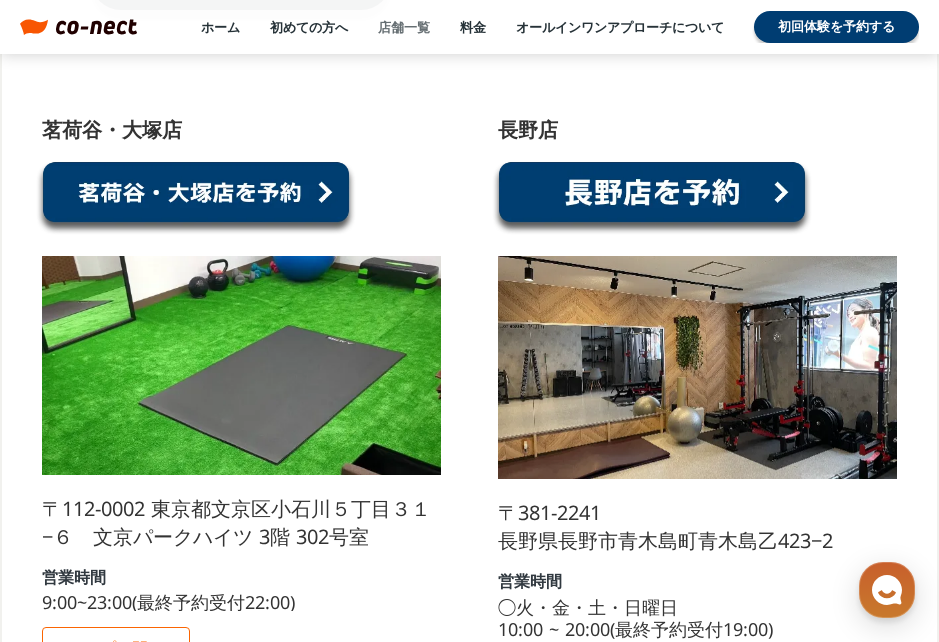 click on "店舗一覧" at bounding box center (404, 27) 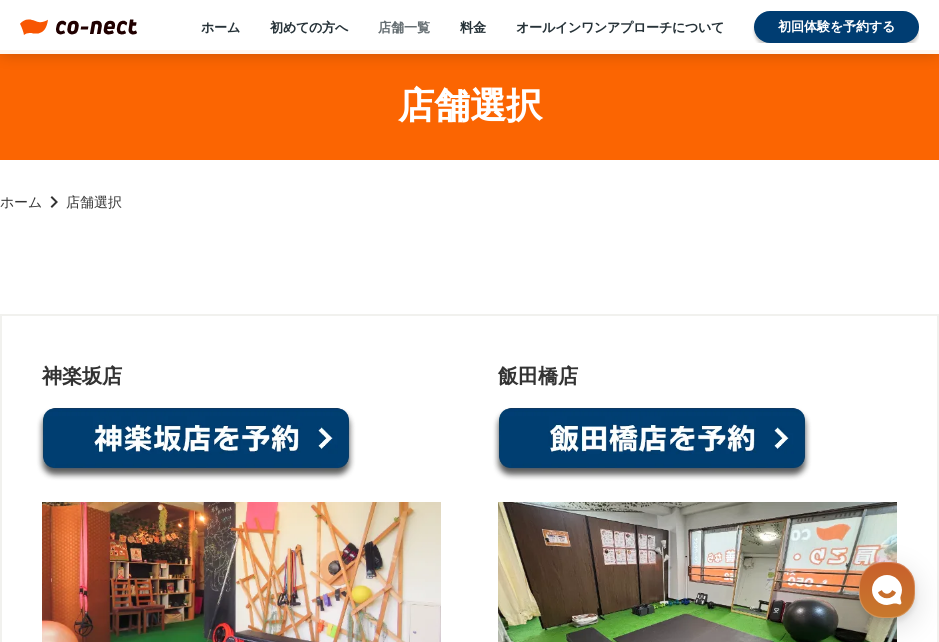 scroll, scrollTop: 0, scrollLeft: 0, axis: both 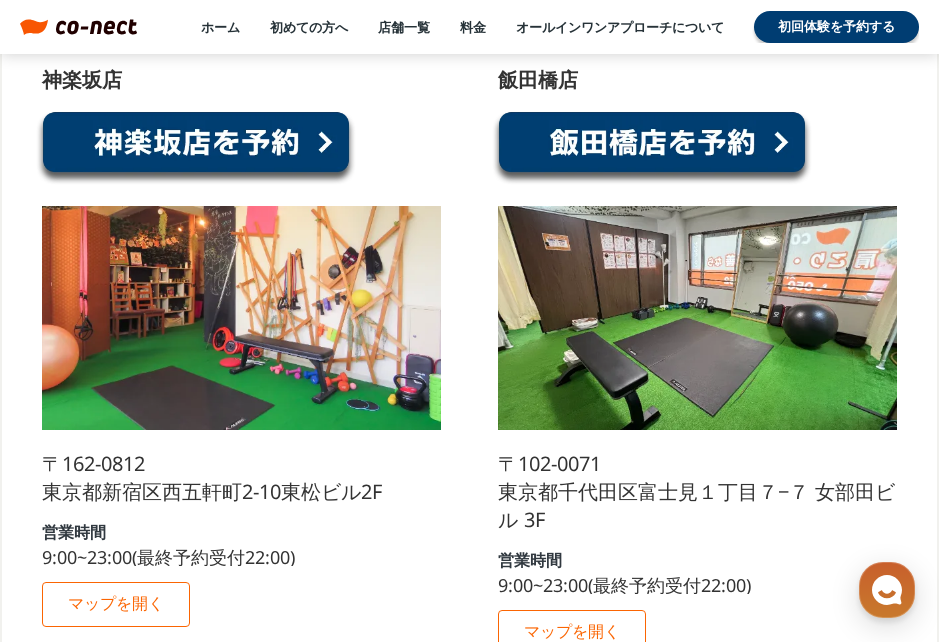 click on "飯田橋店" at bounding box center [538, 80] 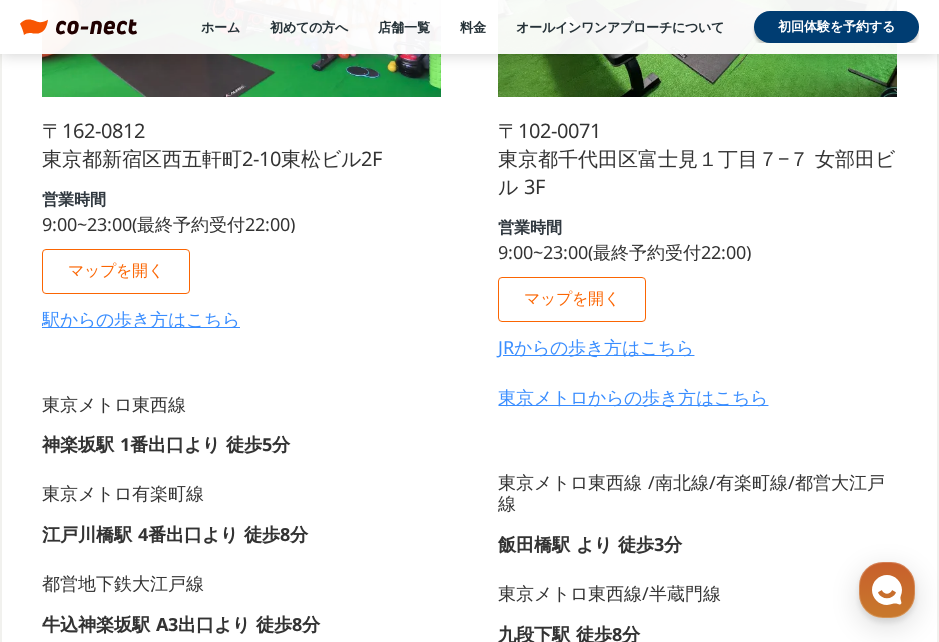 scroll, scrollTop: 700, scrollLeft: 0, axis: vertical 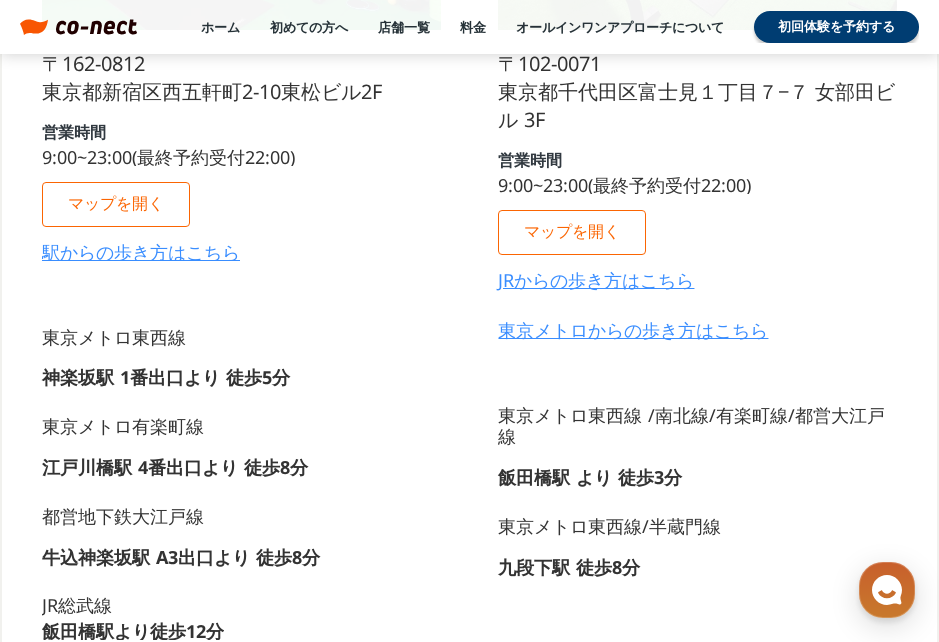 click on "マップを開く" at bounding box center (572, 231) 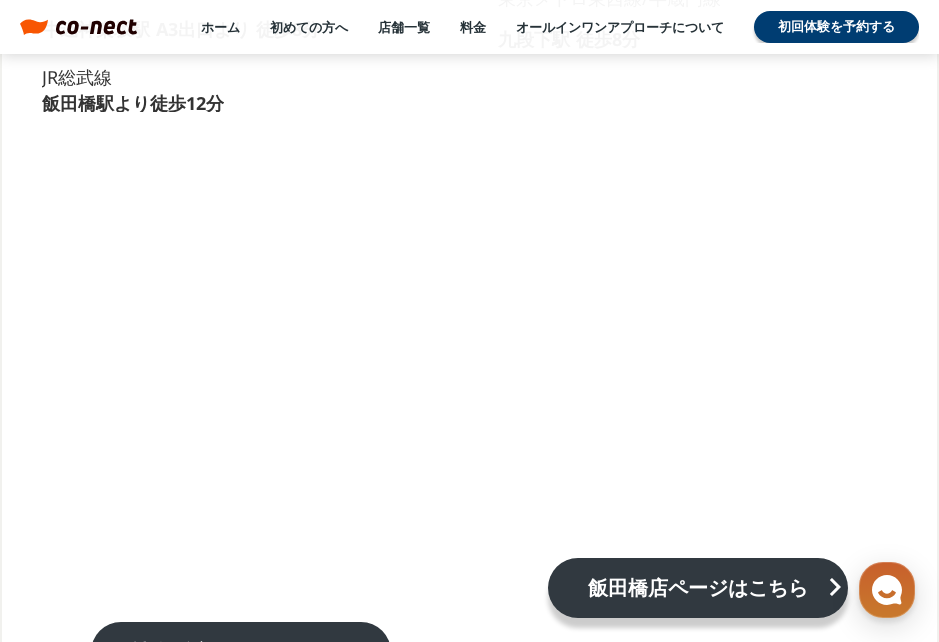 scroll, scrollTop: 1700, scrollLeft: 0, axis: vertical 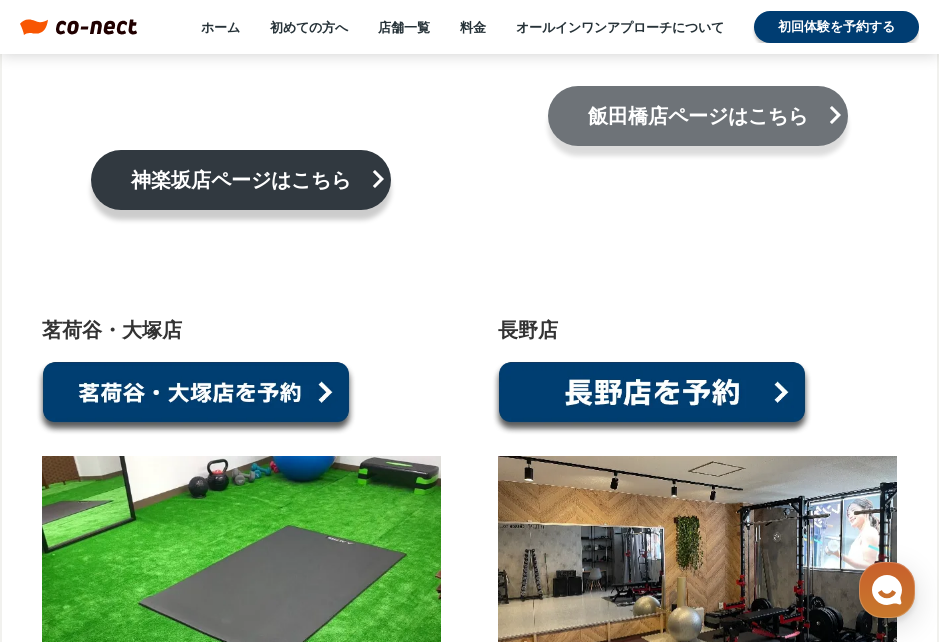 click on "飯田橋店ページはこちら" at bounding box center [698, 116] 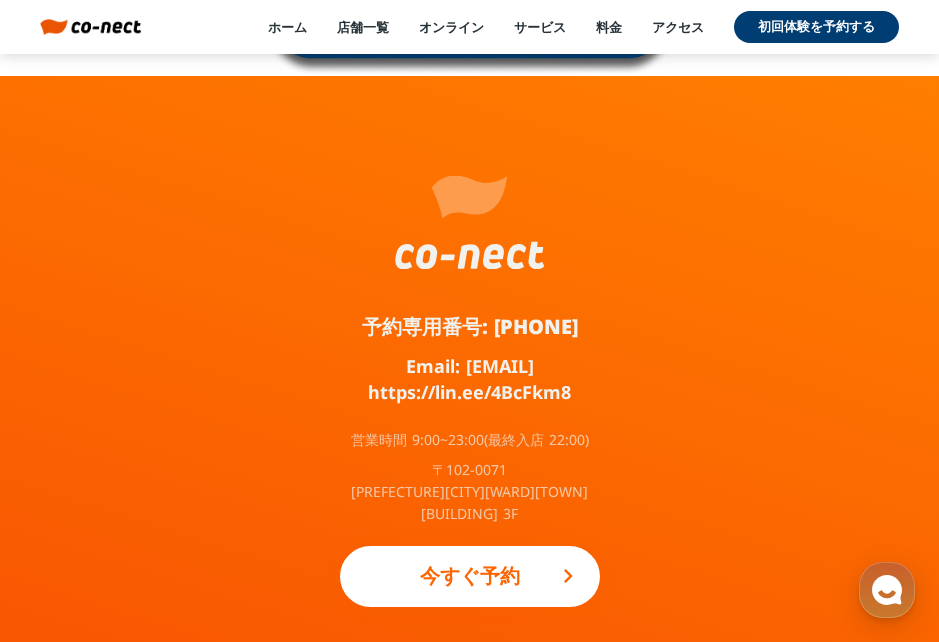 scroll, scrollTop: 25693, scrollLeft: 0, axis: vertical 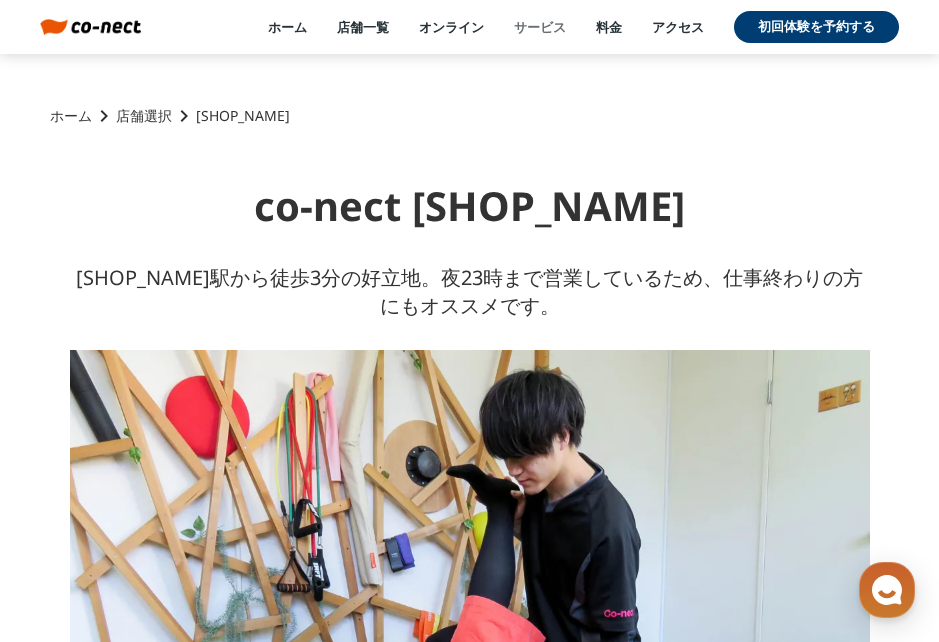 click on "サービス" at bounding box center (540, 27) 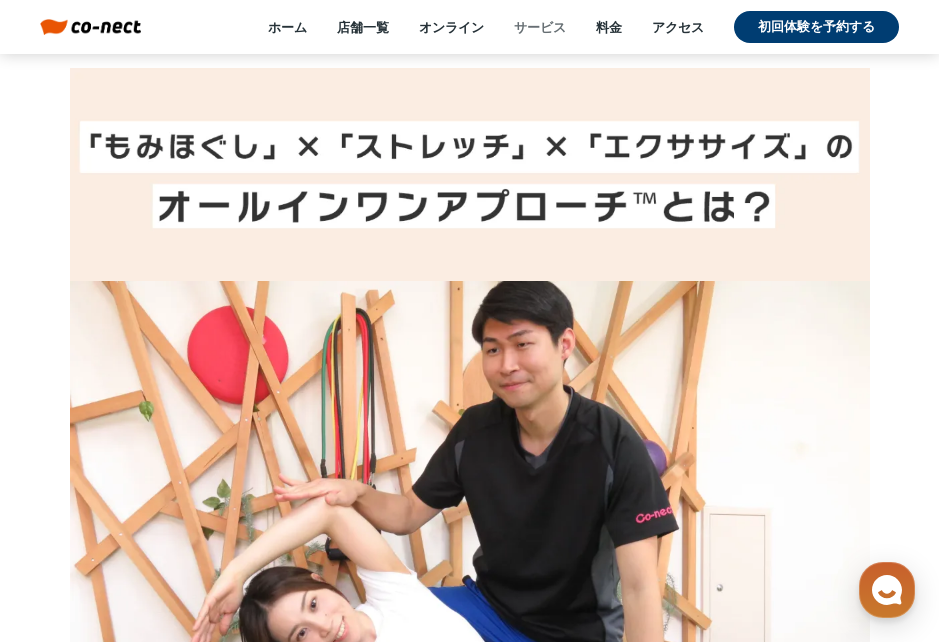 scroll, scrollTop: 7645, scrollLeft: 0, axis: vertical 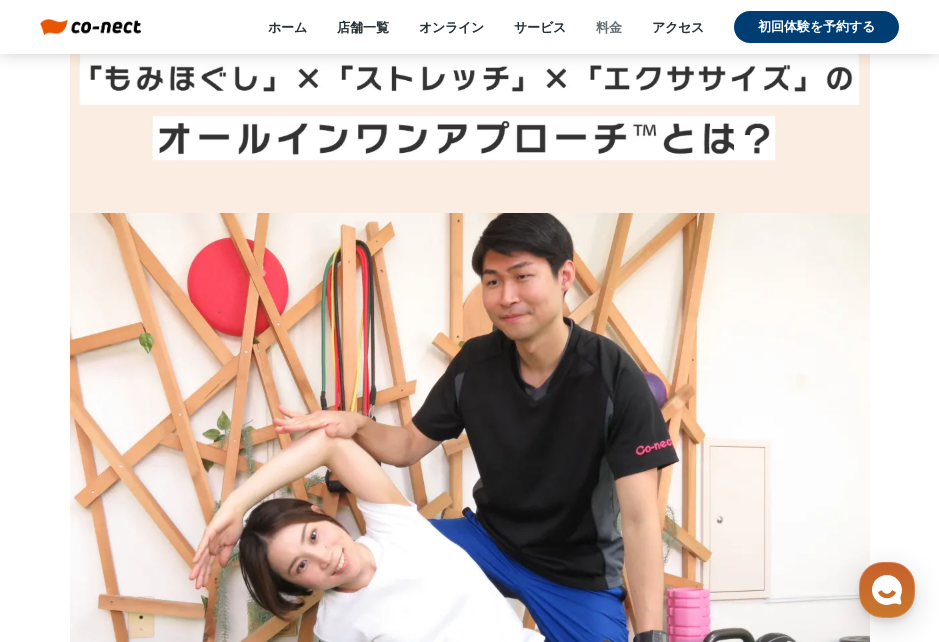click on "料金" at bounding box center [609, 27] 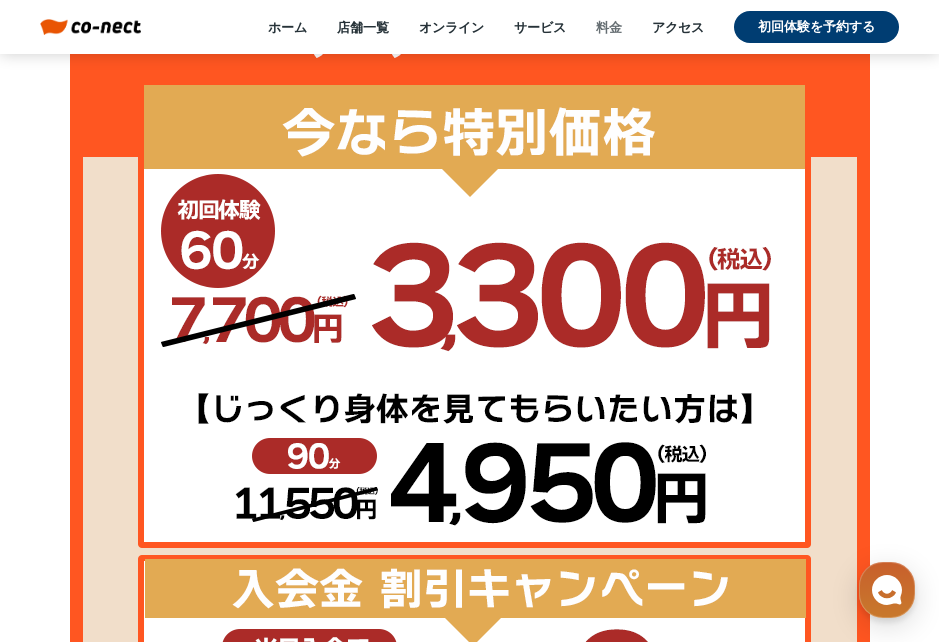 scroll, scrollTop: 2600, scrollLeft: 0, axis: vertical 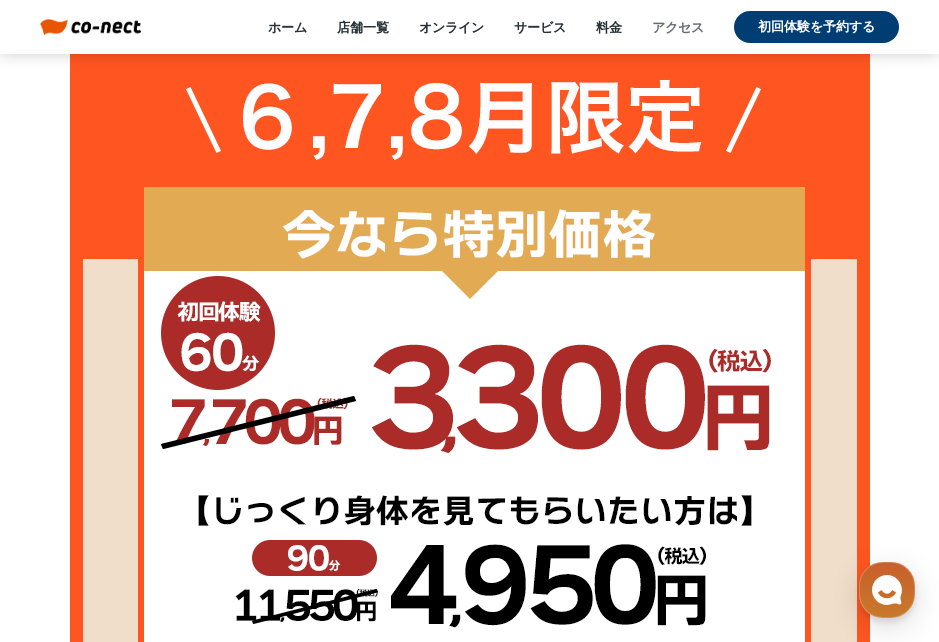 click on "アクセス" at bounding box center (678, 27) 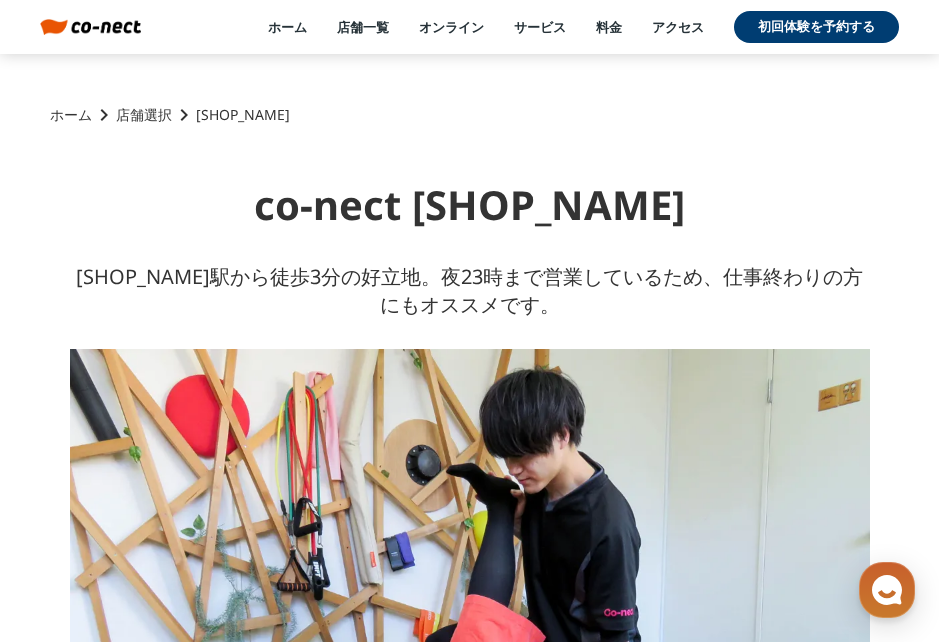 scroll, scrollTop: 0, scrollLeft: 0, axis: both 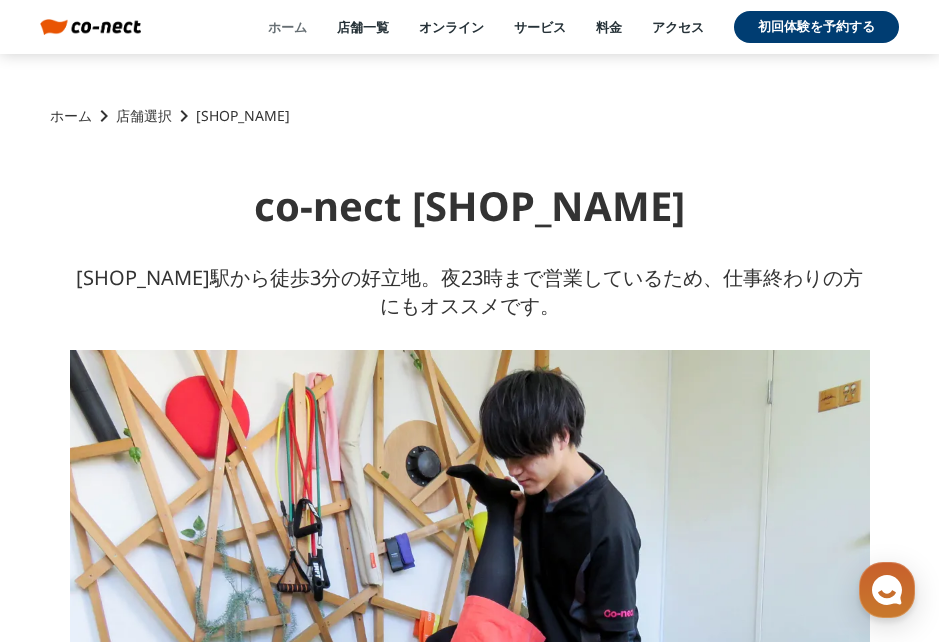click on "ホーム" at bounding box center (287, 27) 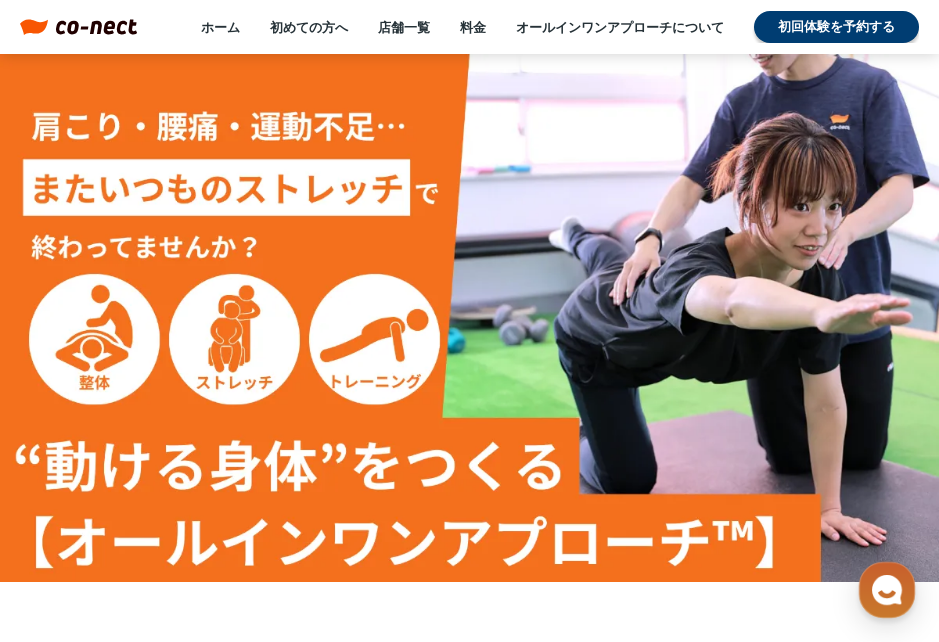 scroll, scrollTop: 0, scrollLeft: 0, axis: both 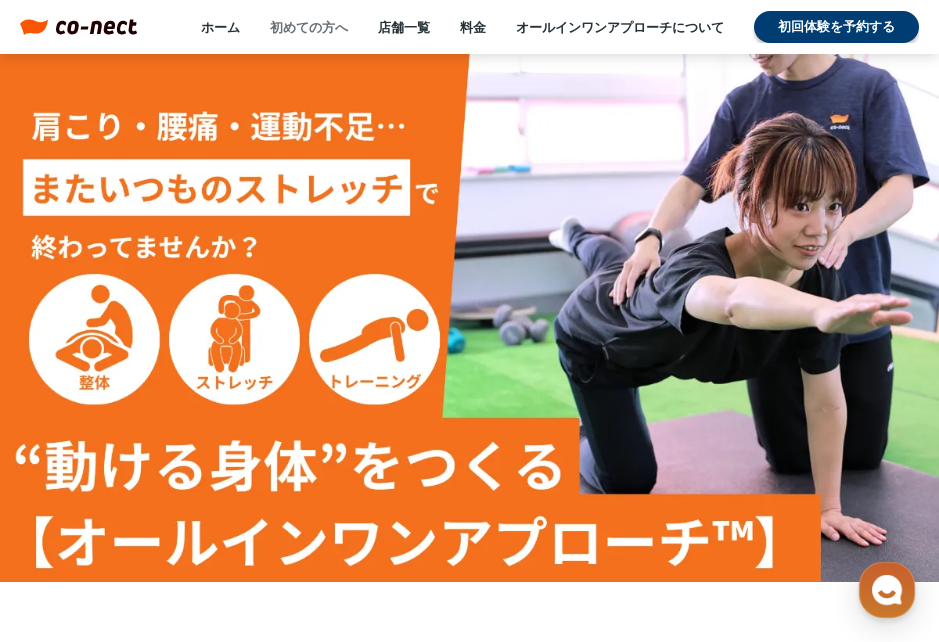 click on "初めての方へ" at bounding box center [309, 27] 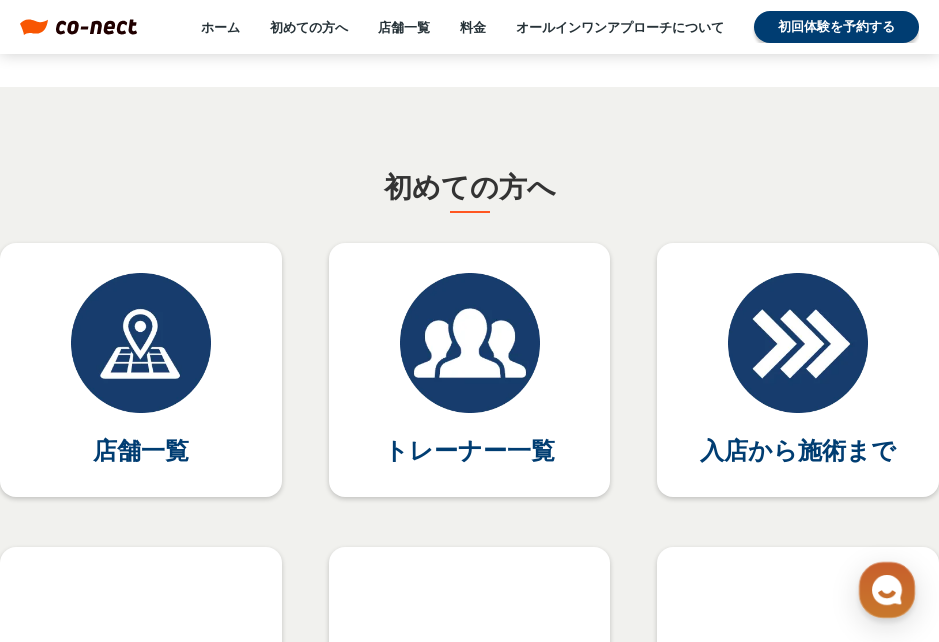 scroll, scrollTop: 8431, scrollLeft: 0, axis: vertical 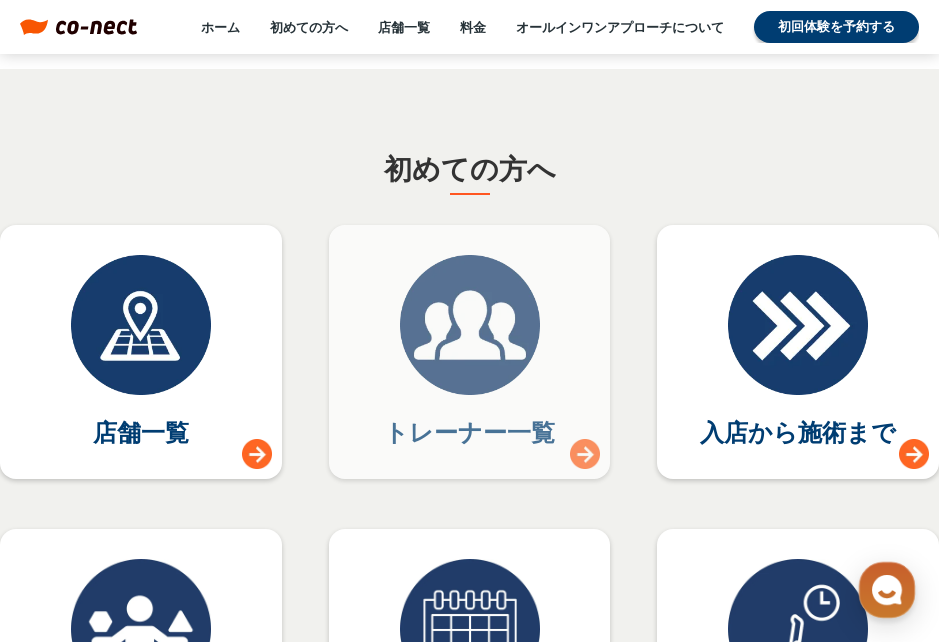 click on "トレーナー一覧" at bounding box center [470, 352] 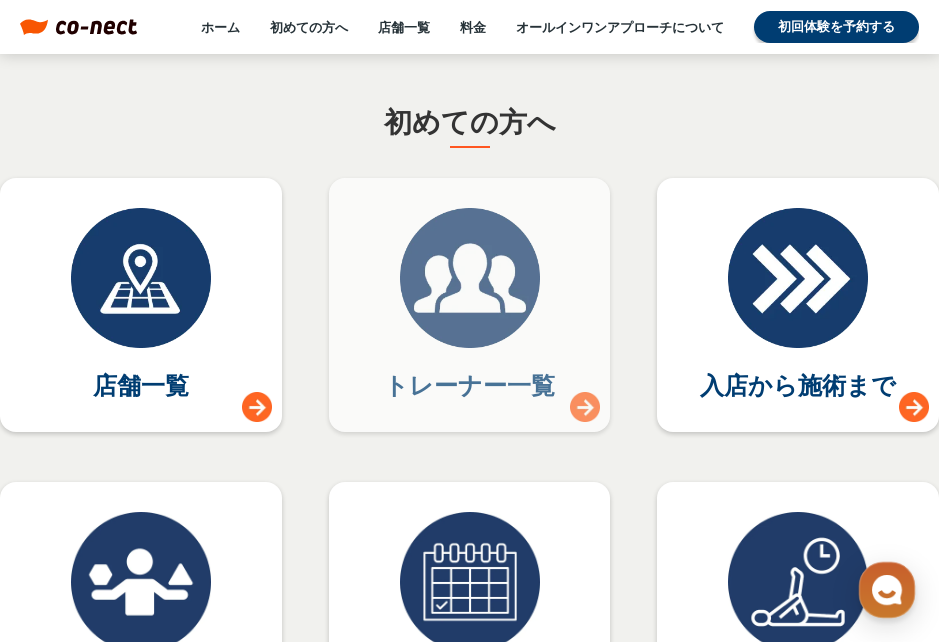 scroll, scrollTop: 8700, scrollLeft: 0, axis: vertical 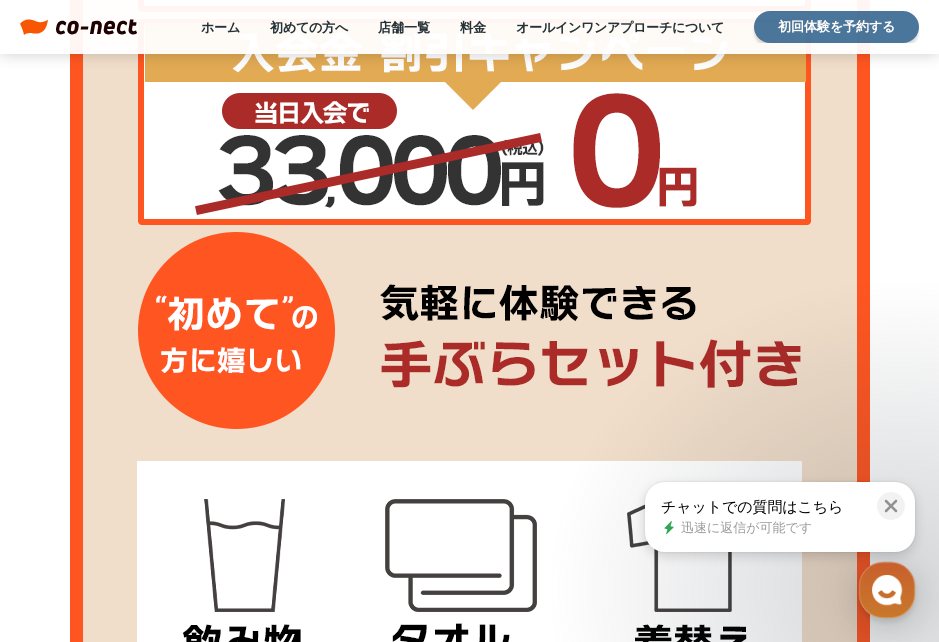 click on "初回体験を予約する" at bounding box center (836, 27) 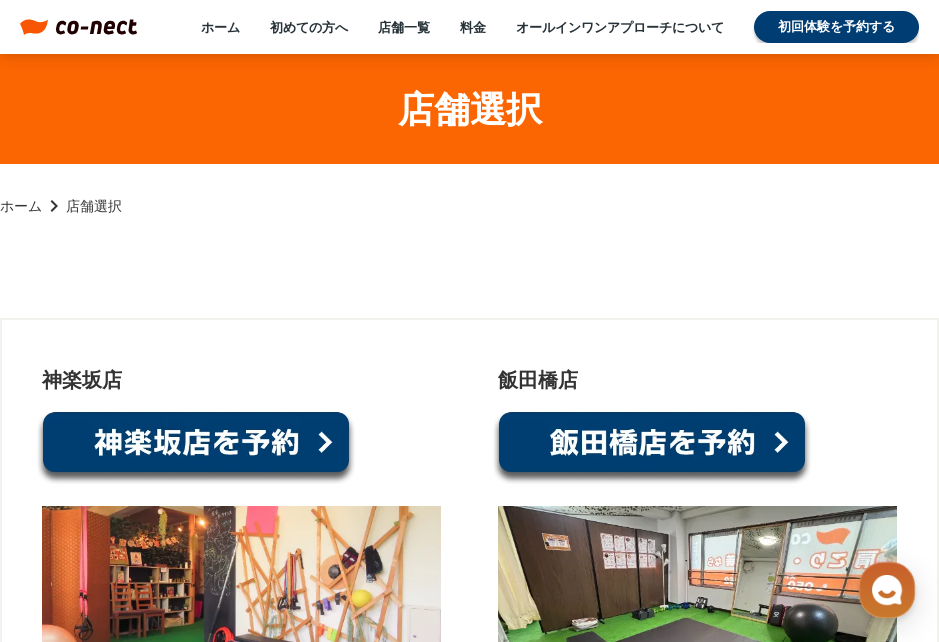 scroll, scrollTop: 0, scrollLeft: 0, axis: both 